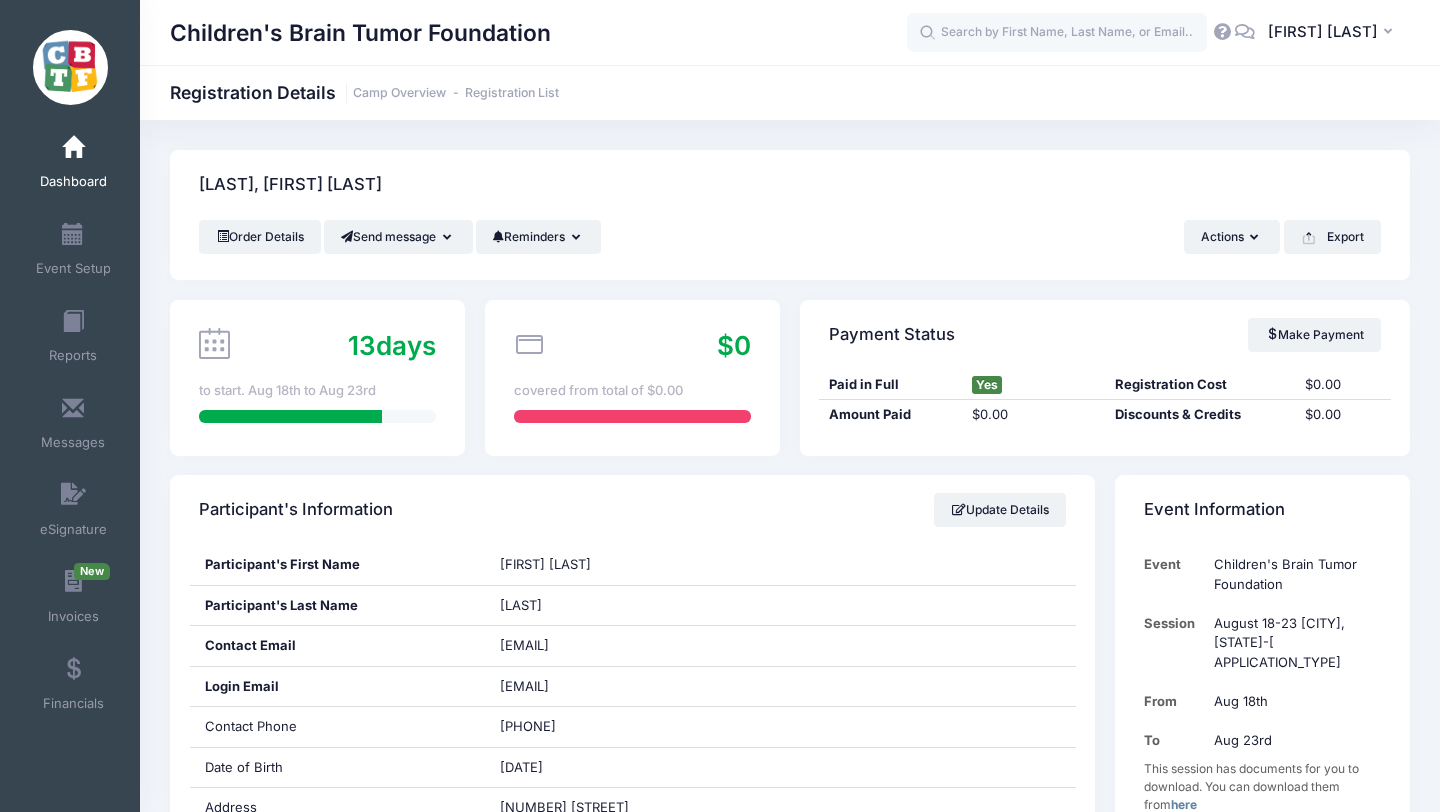 scroll, scrollTop: 3972, scrollLeft: 0, axis: vertical 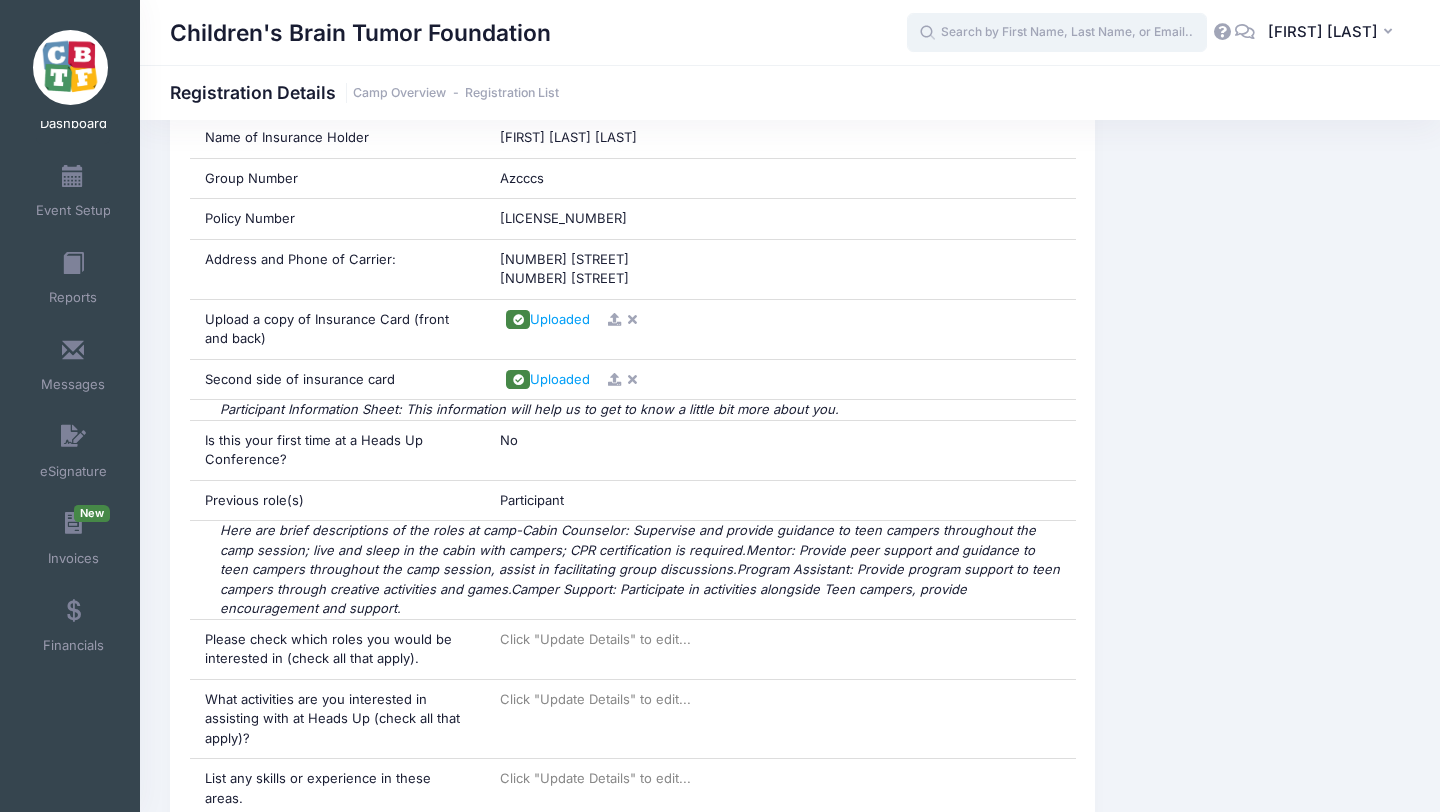 click at bounding box center [1057, 33] 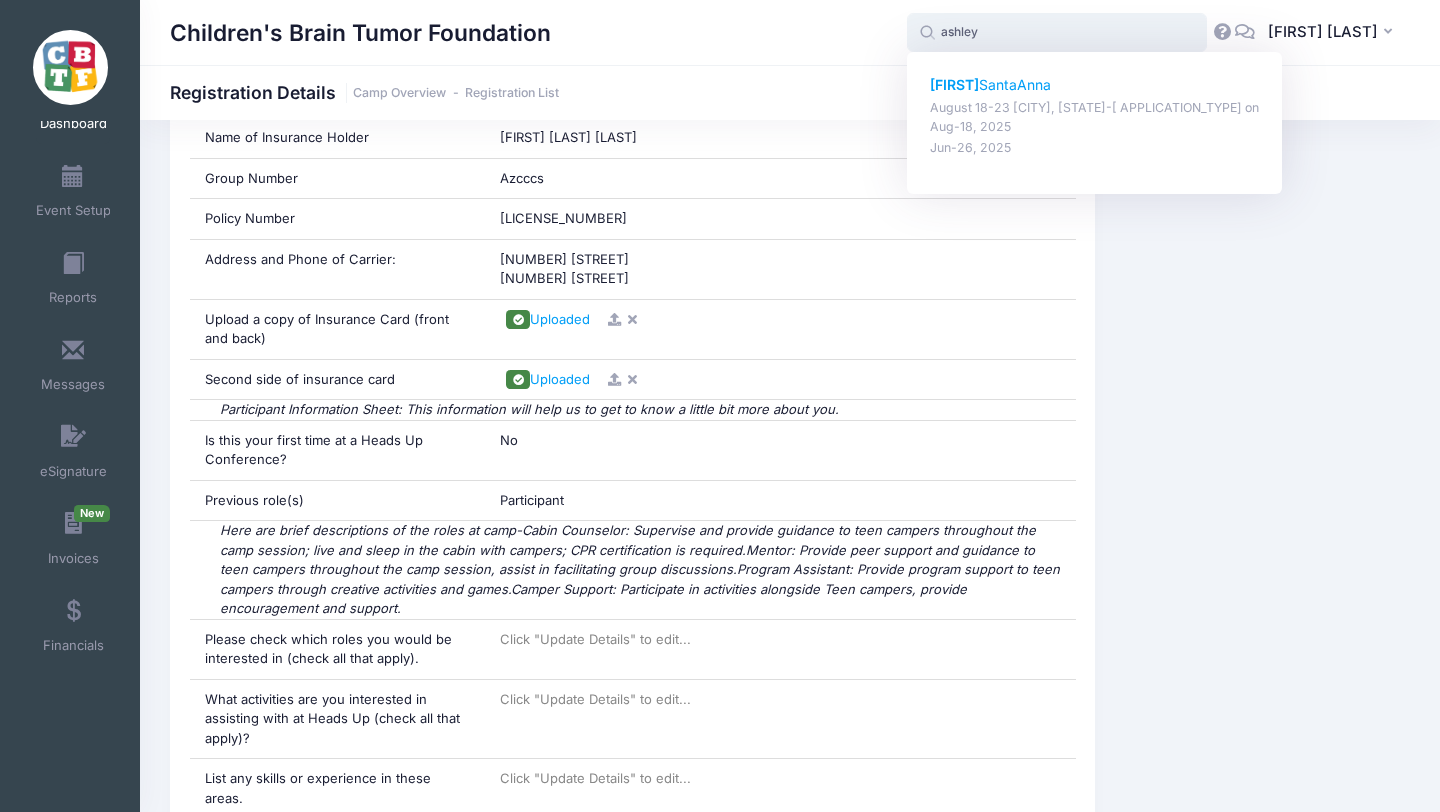 click on "Ashley  SantaAnna" at bounding box center [1095, 85] 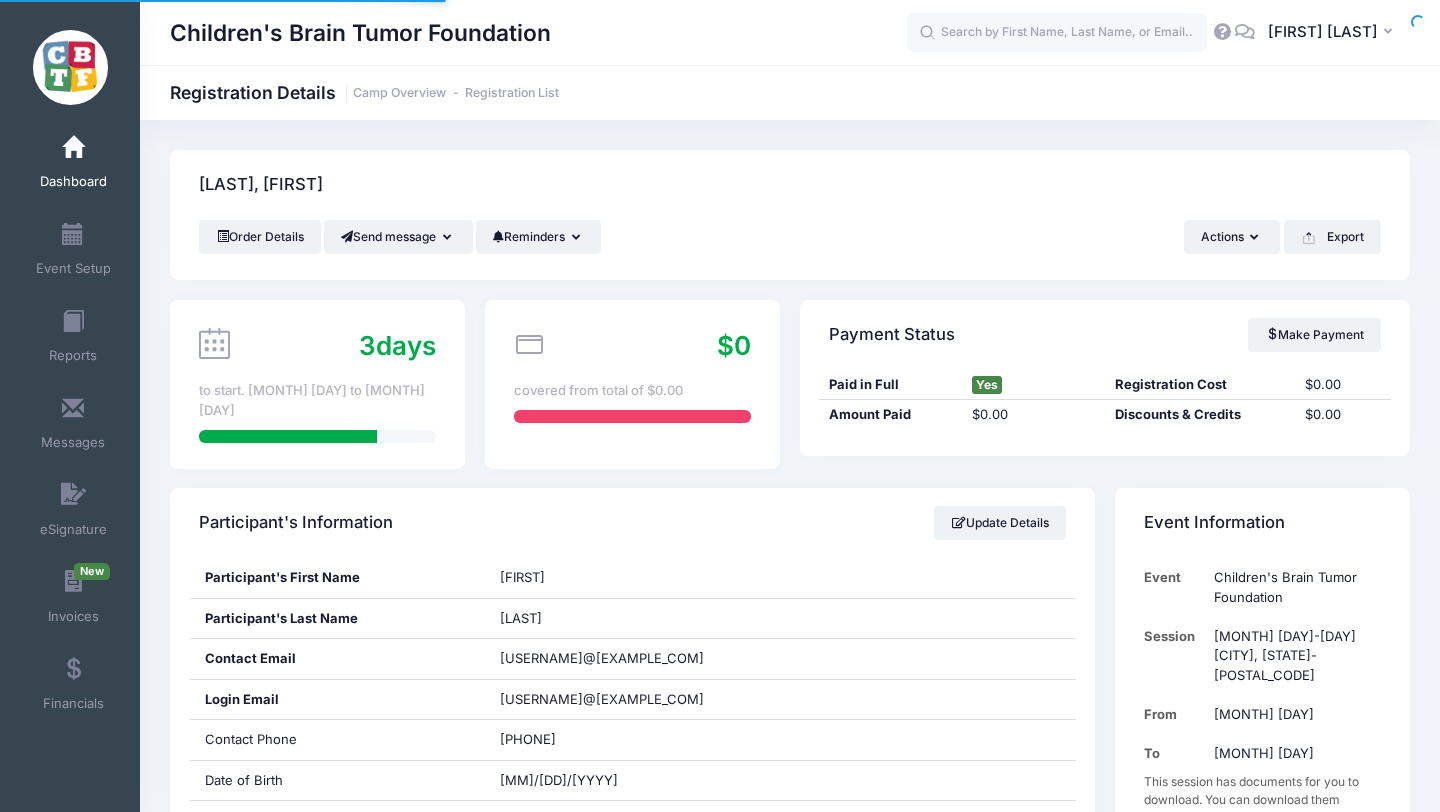 scroll, scrollTop: 0, scrollLeft: 0, axis: both 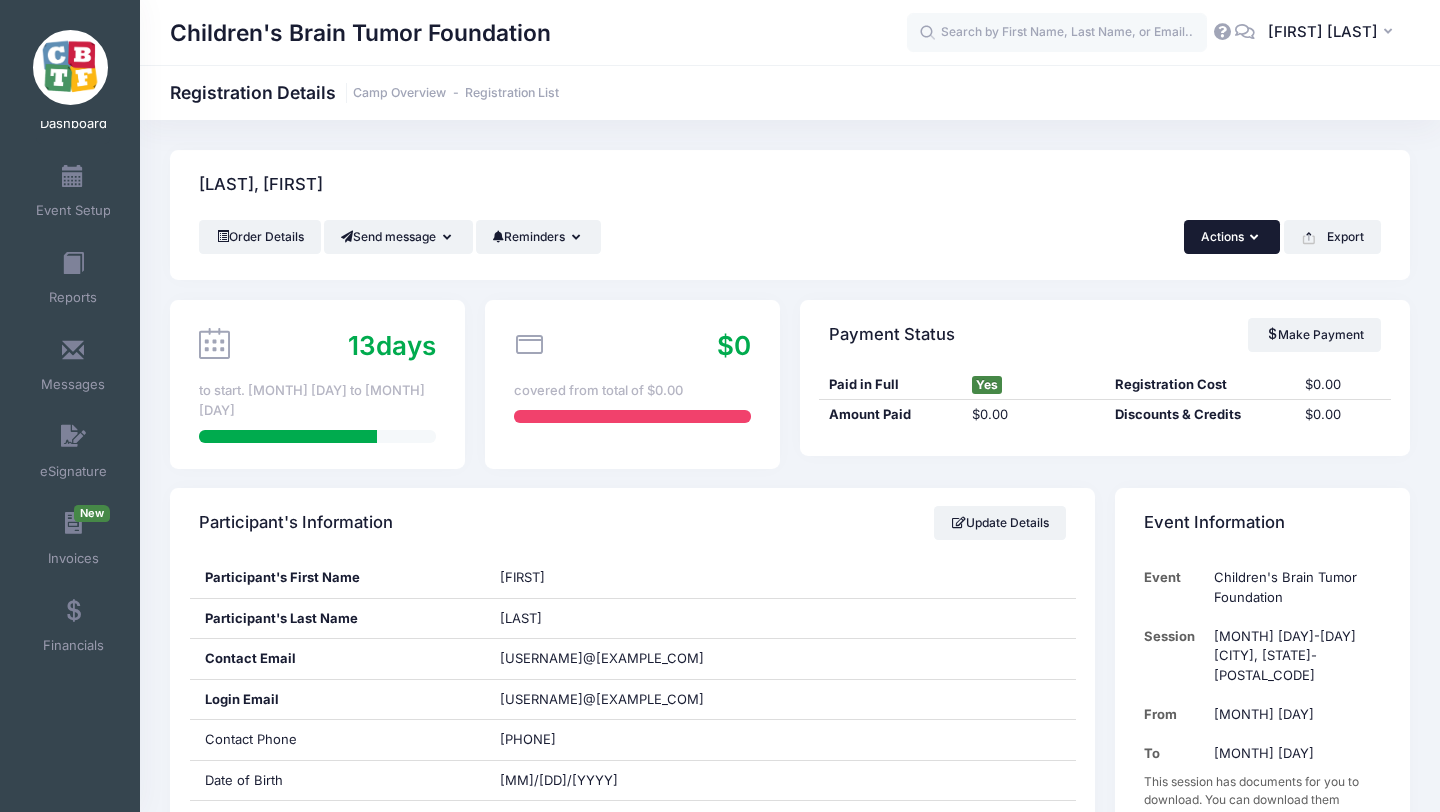 click at bounding box center (1256, 238) 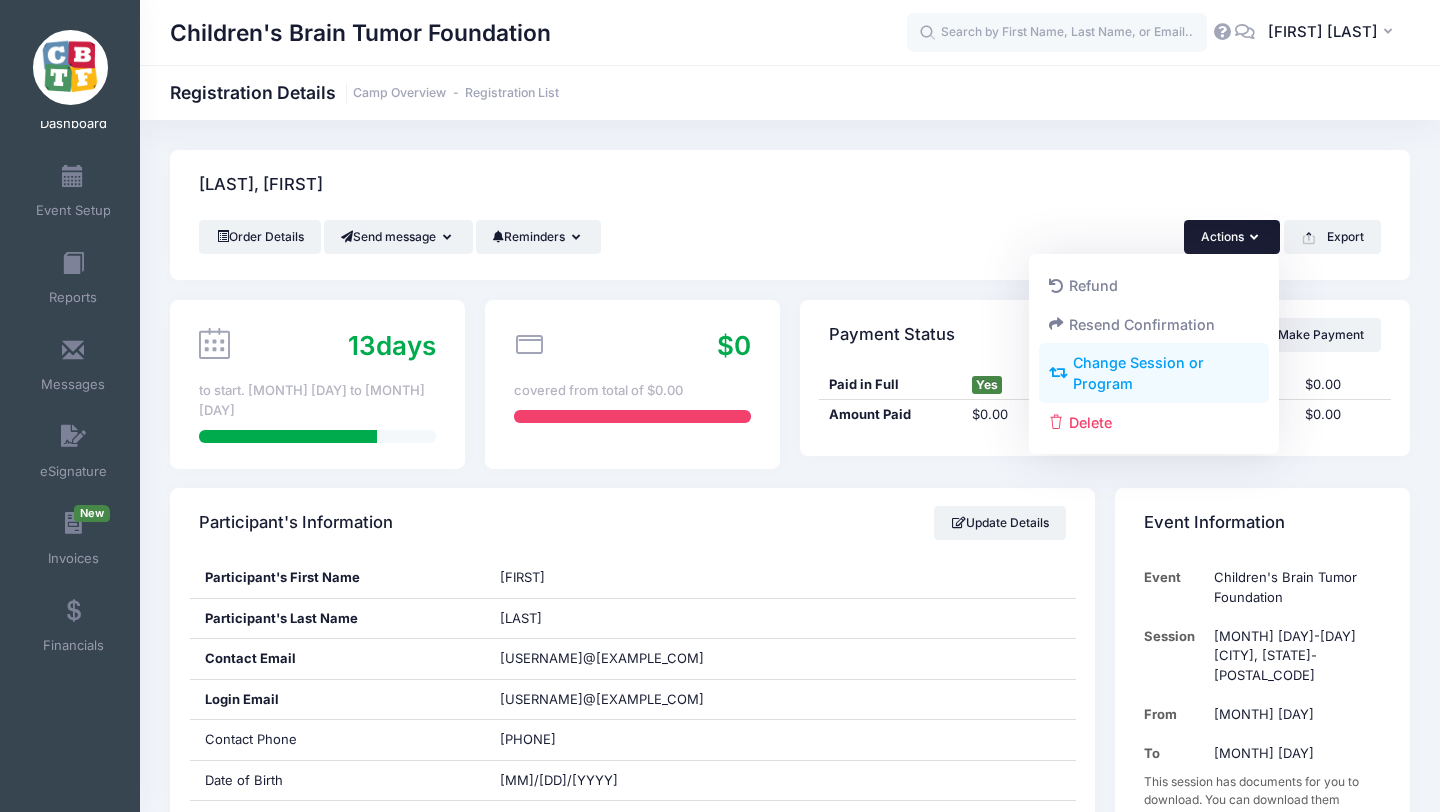 click on "Change Session or Program" at bounding box center [1154, 374] 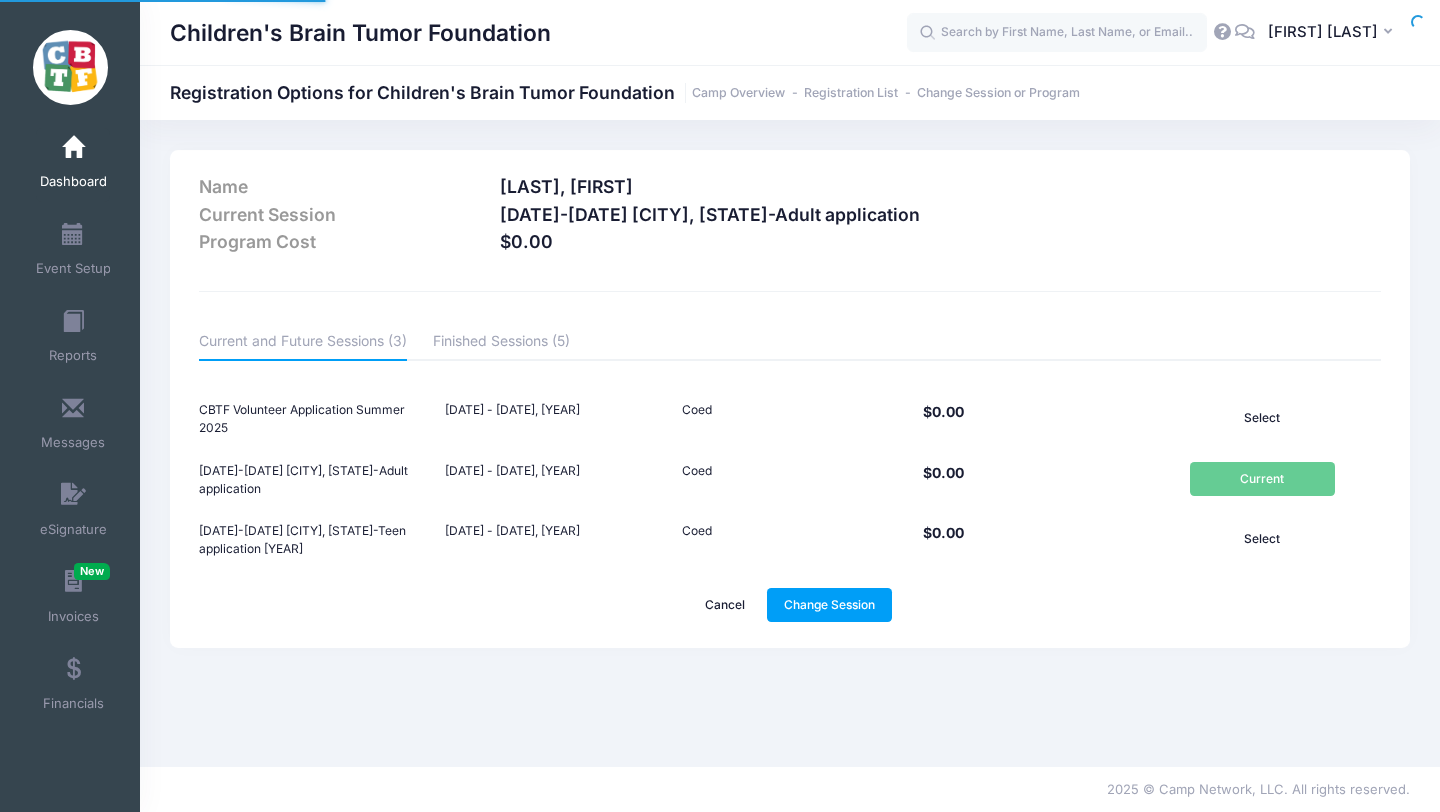 scroll, scrollTop: 0, scrollLeft: 0, axis: both 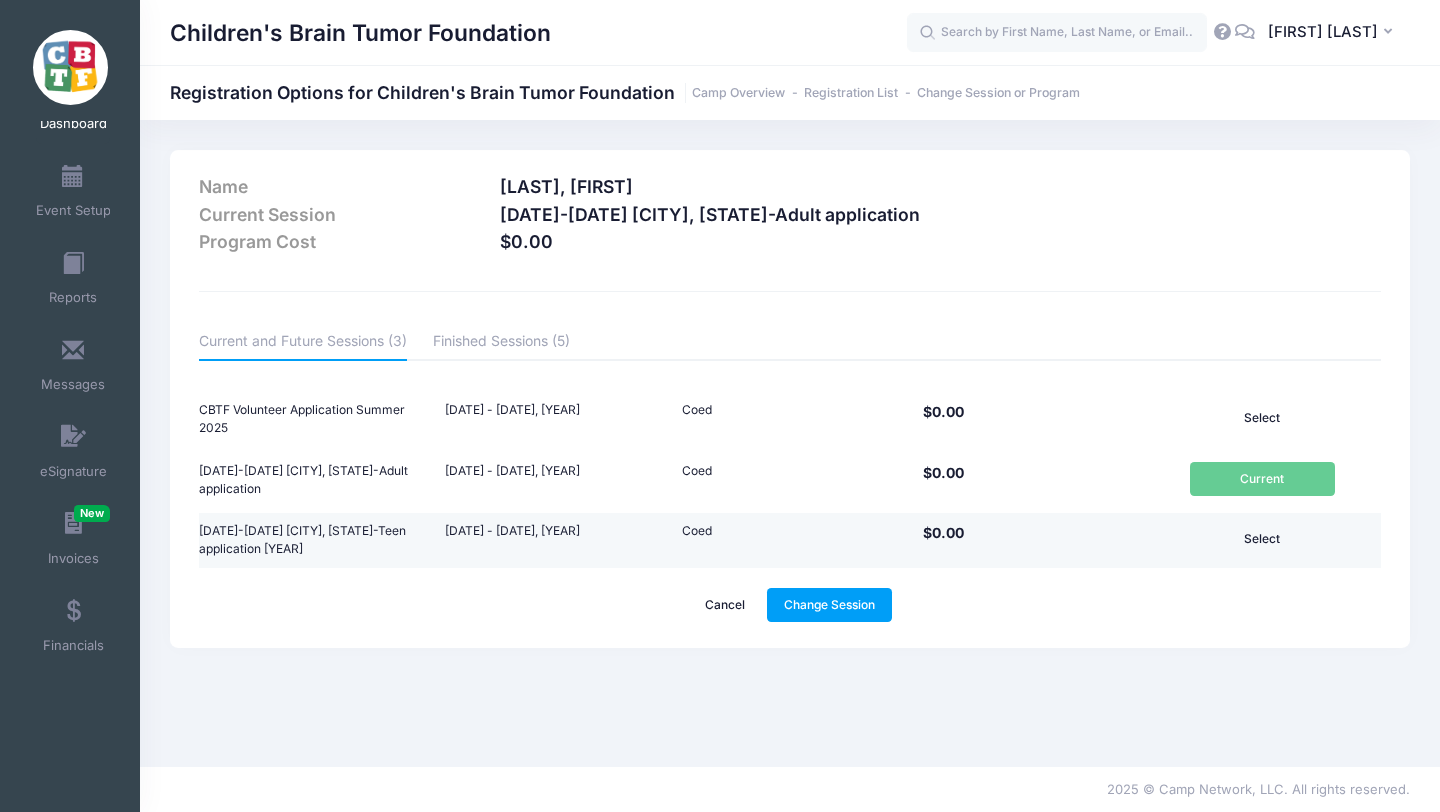 click on "Select" at bounding box center (1262, 539) 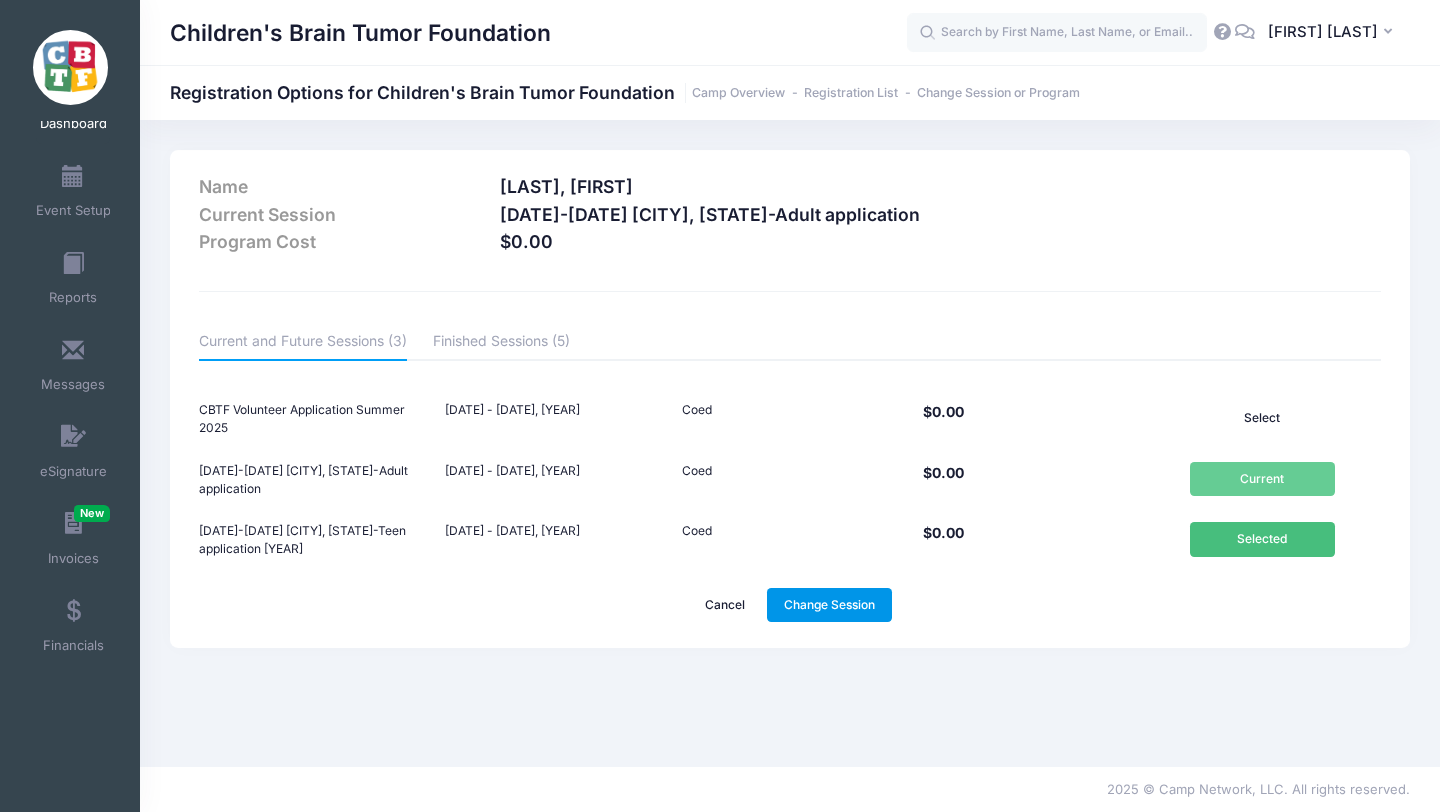 click on "Change Session" at bounding box center [830, 605] 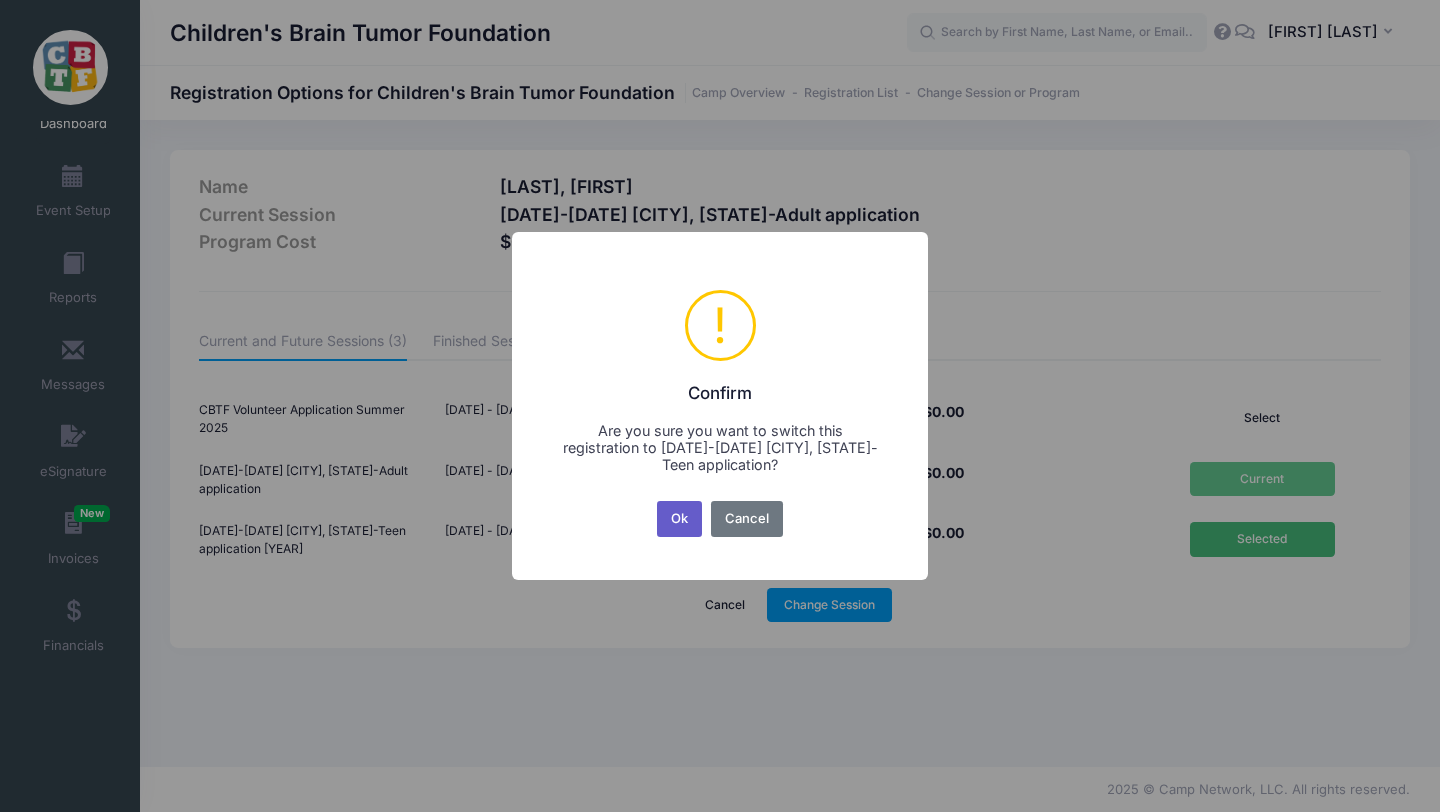click on "Ok" at bounding box center (680, 519) 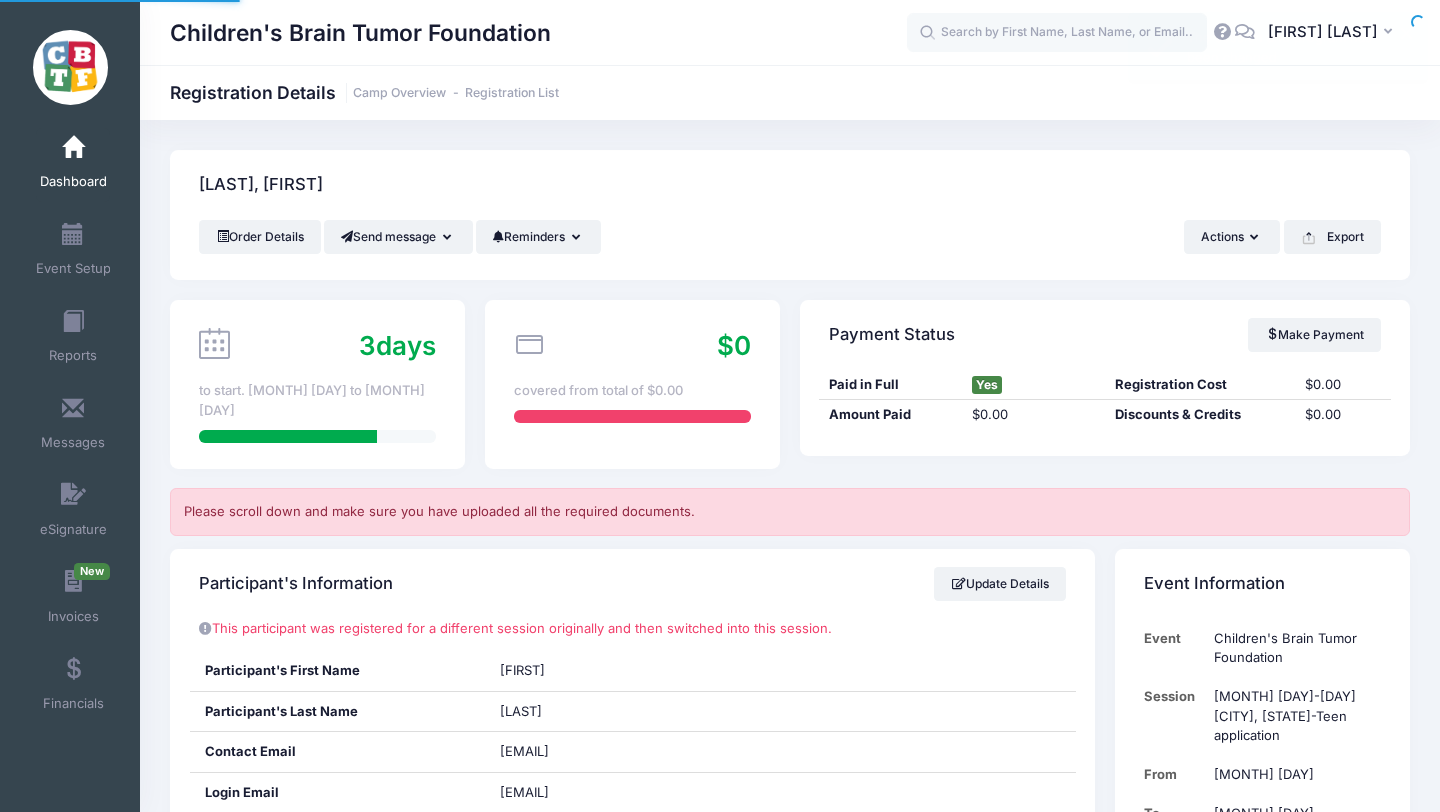 scroll, scrollTop: 0, scrollLeft: 0, axis: both 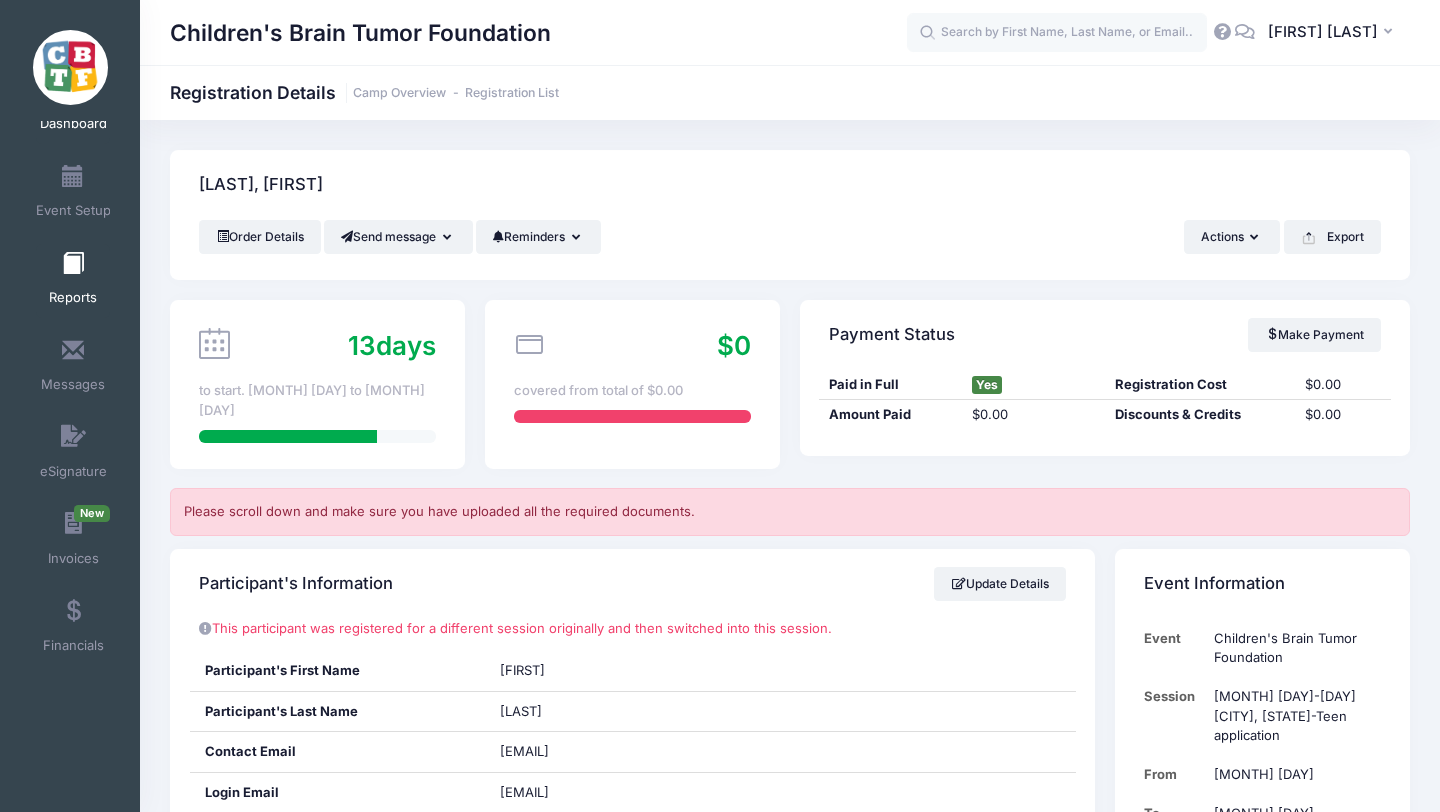 click at bounding box center (73, 264) 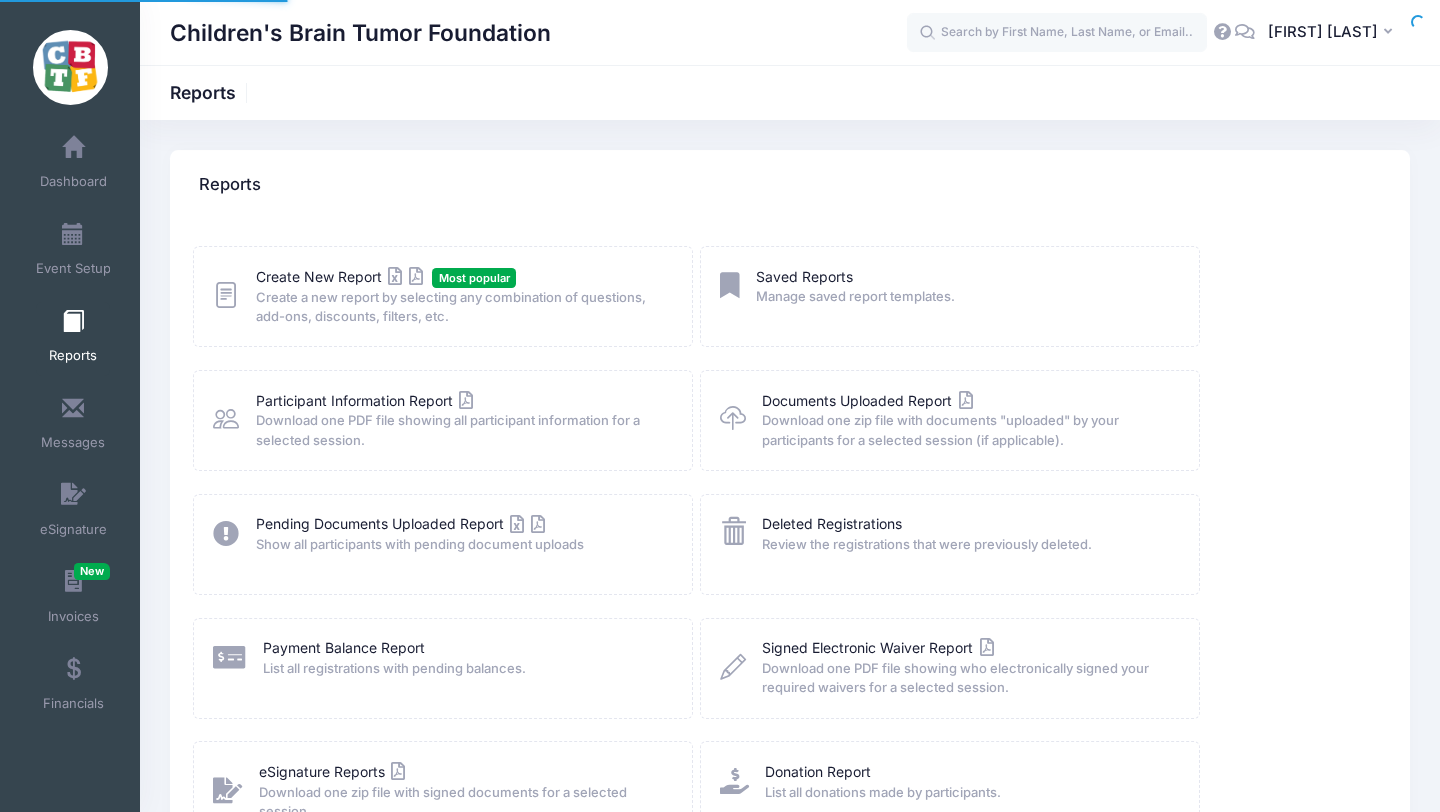 scroll, scrollTop: 0, scrollLeft: 0, axis: both 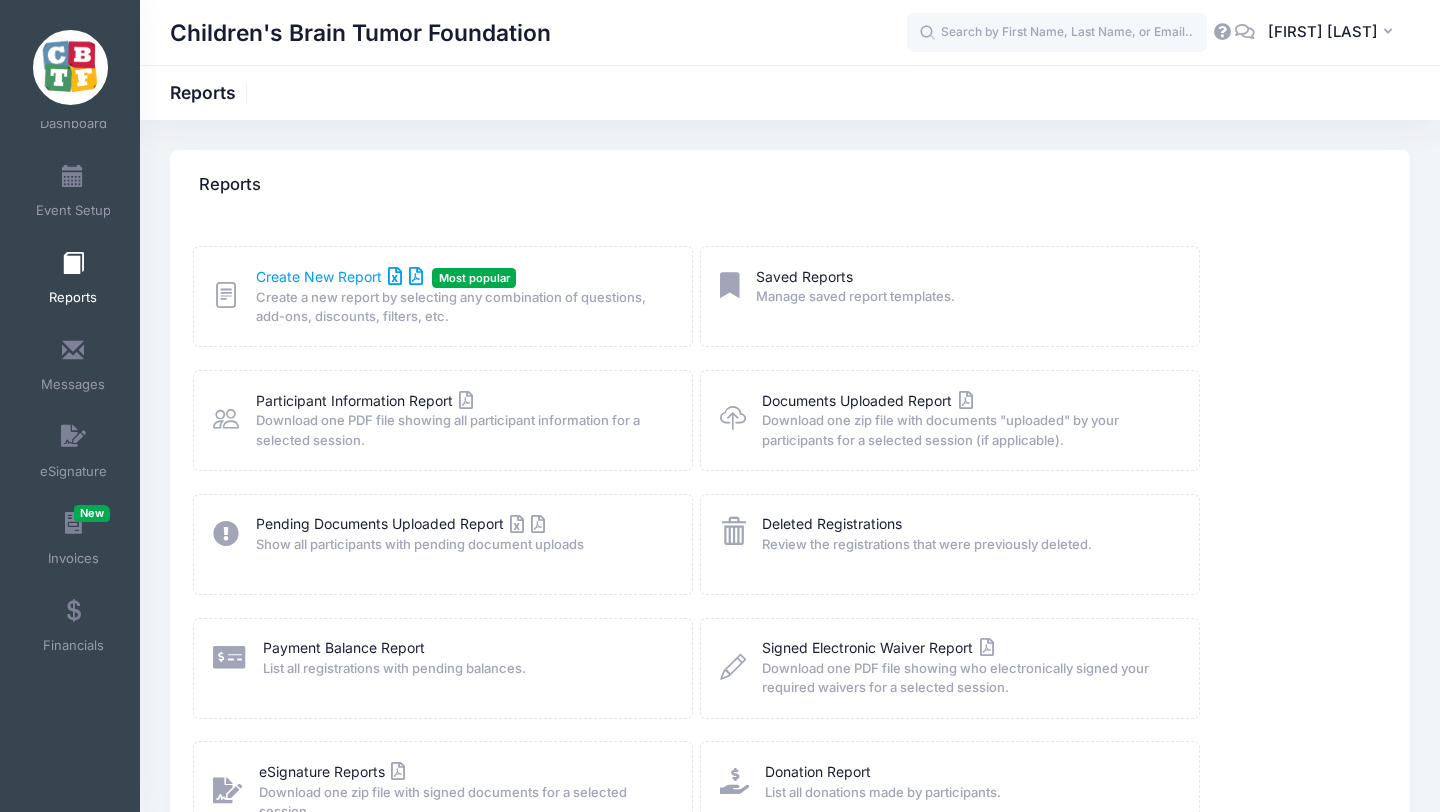 click on "Create New Report" at bounding box center [339, 276] 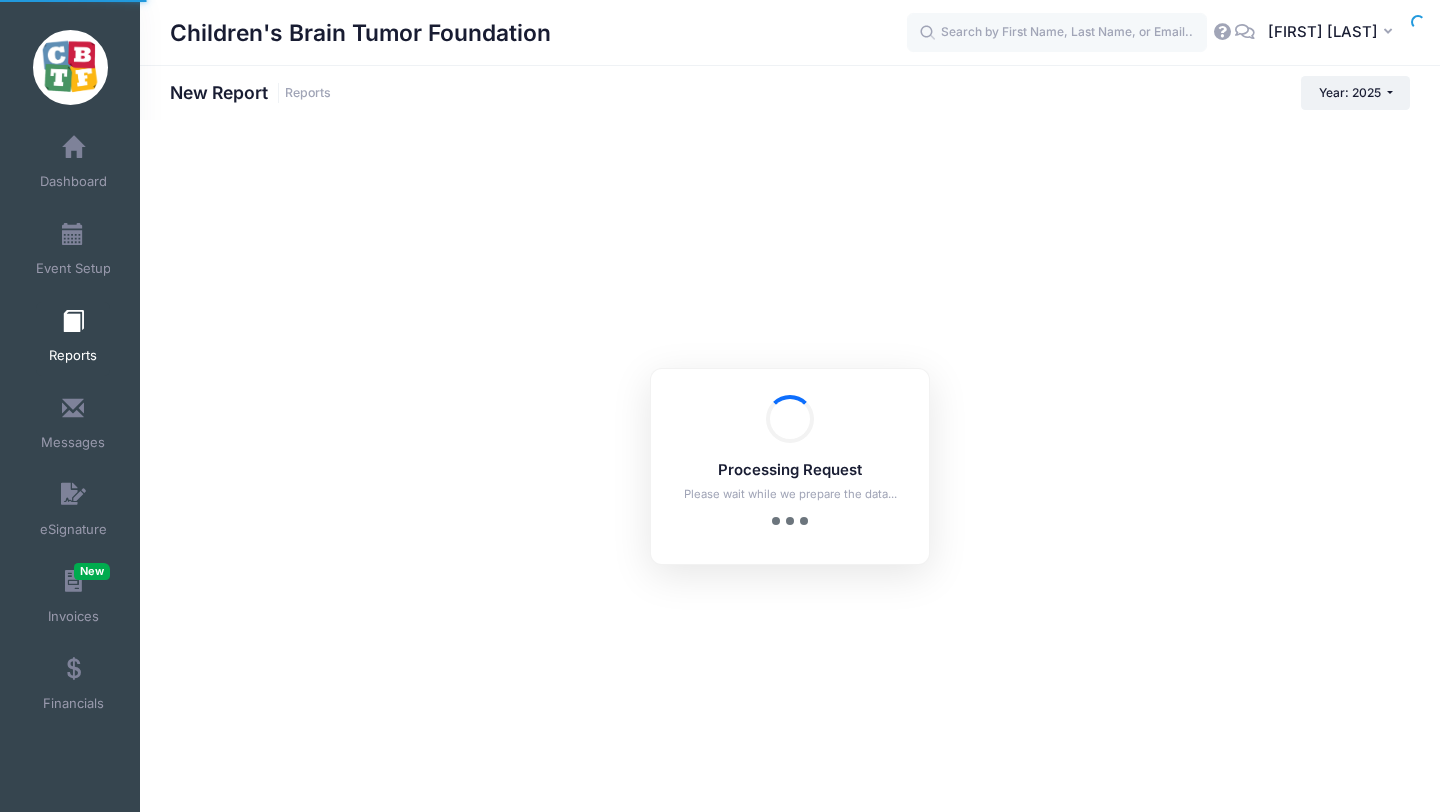 scroll, scrollTop: 0, scrollLeft: 0, axis: both 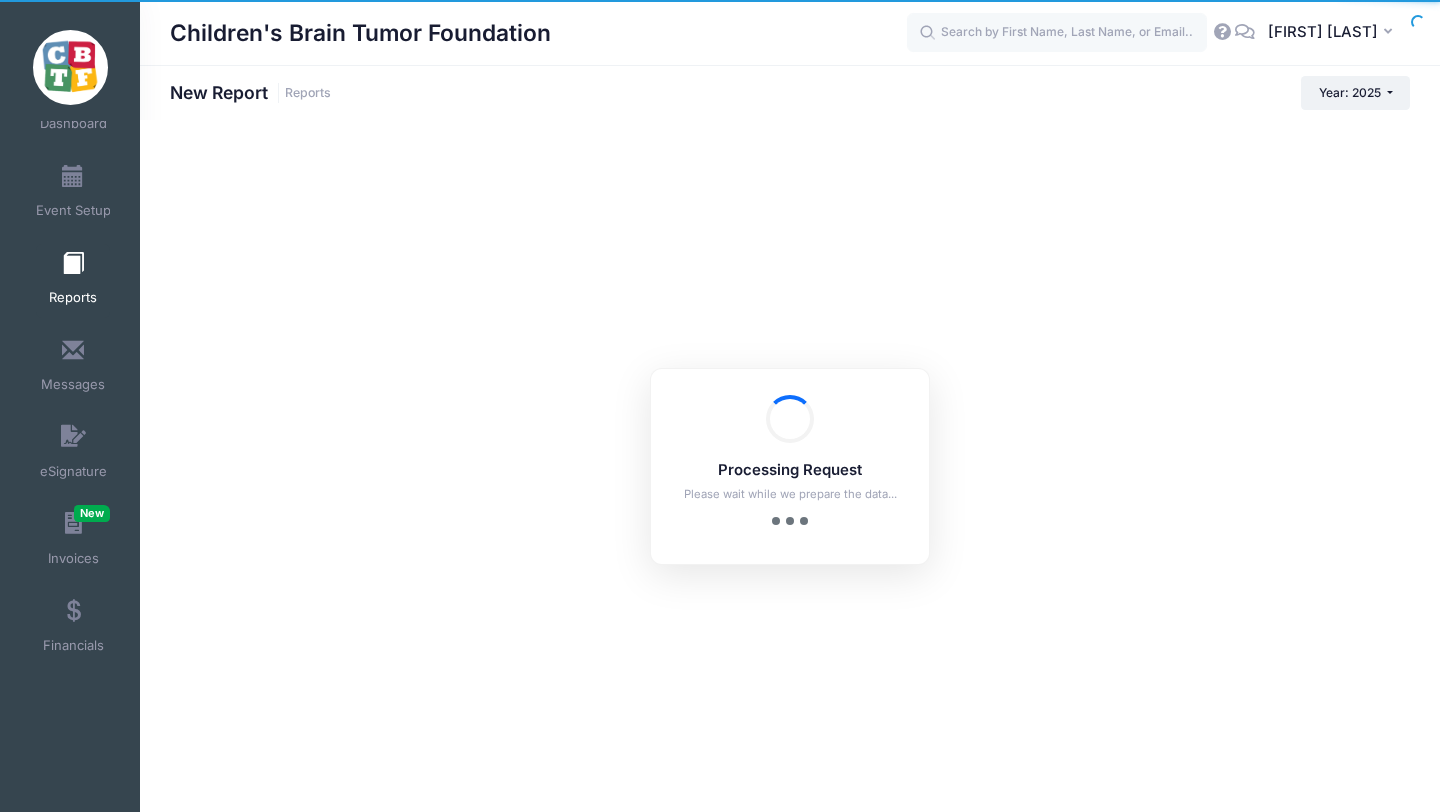 checkbox on "true" 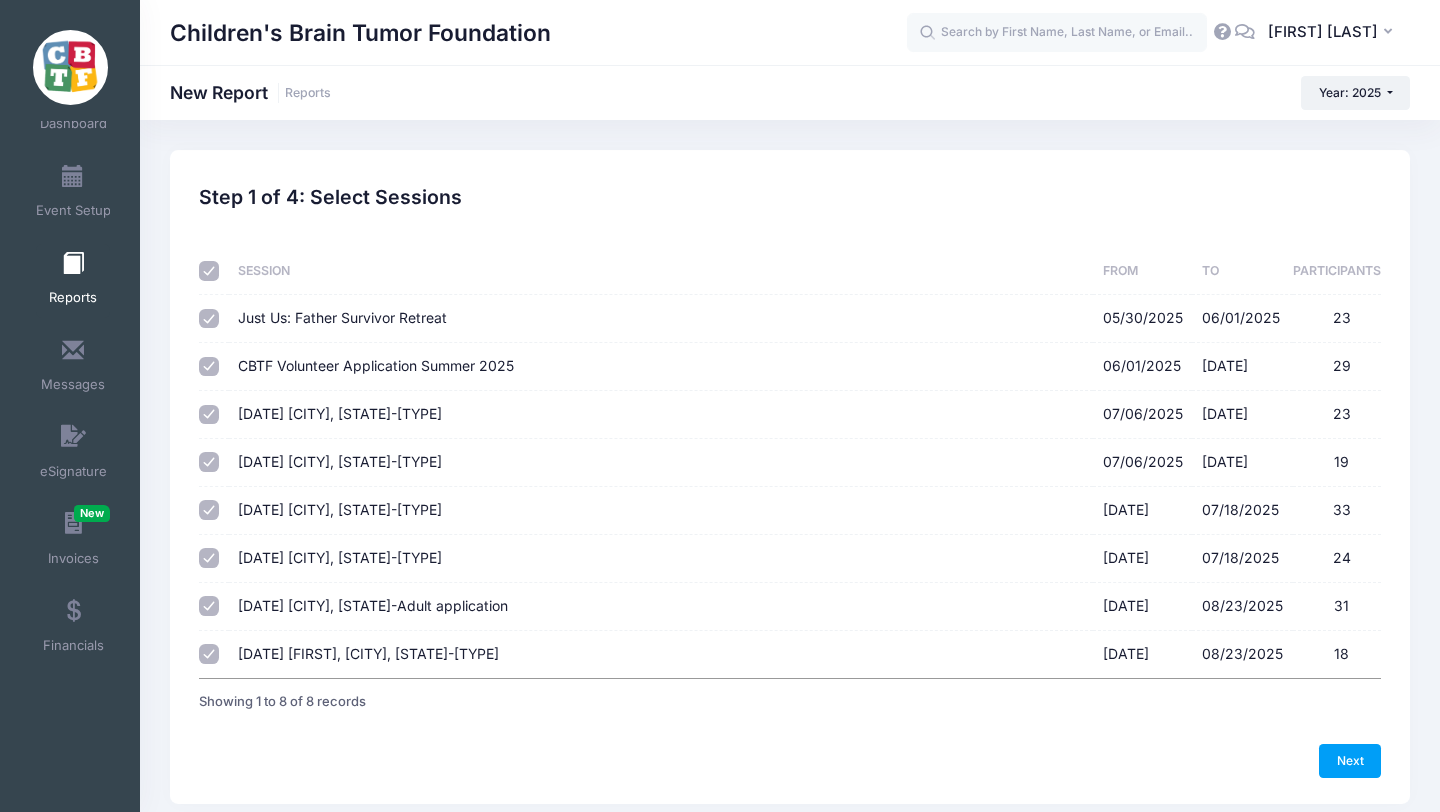 click at bounding box center [209, 271] 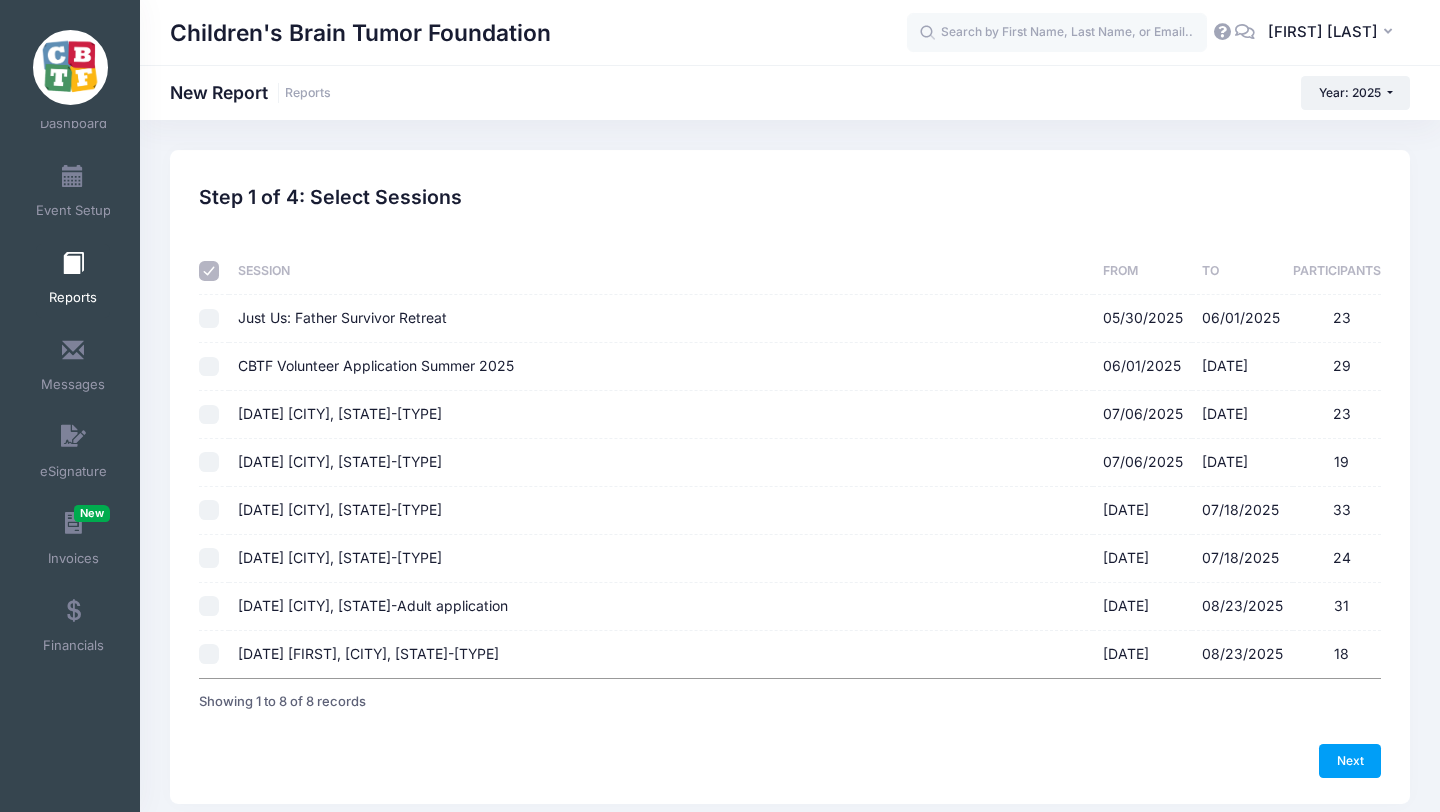checkbox on "false" 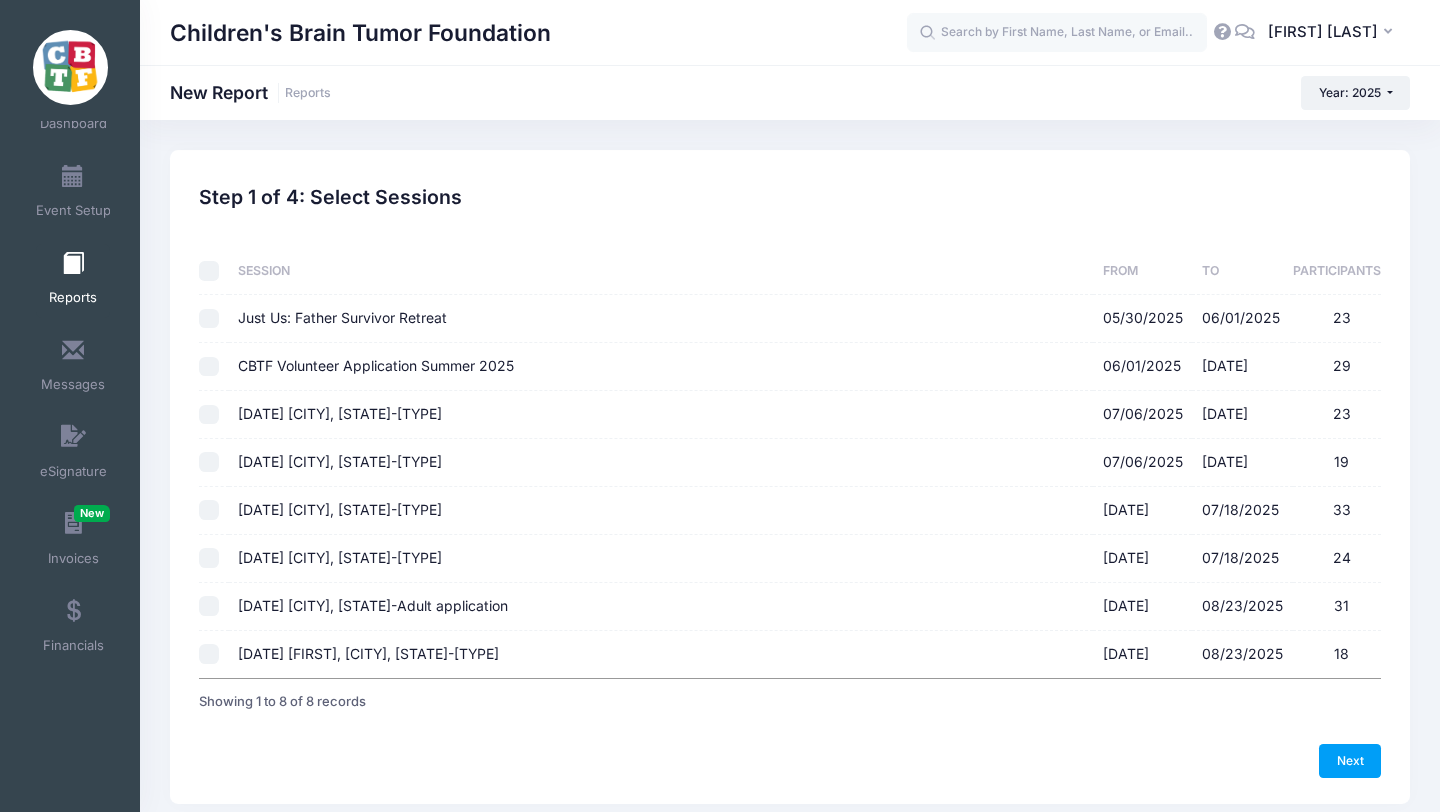 checkbox on "false" 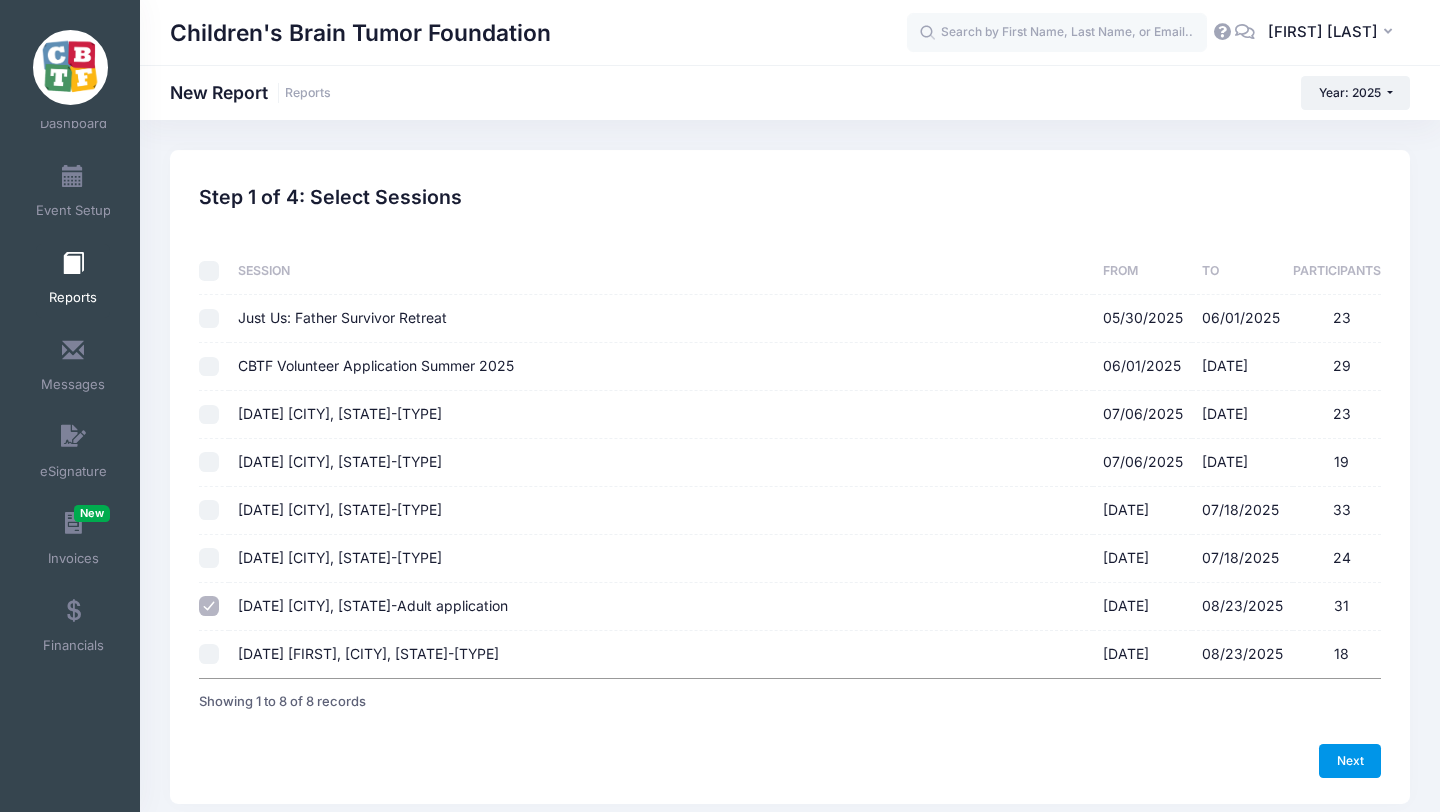 click on "Next" at bounding box center (1350, 761) 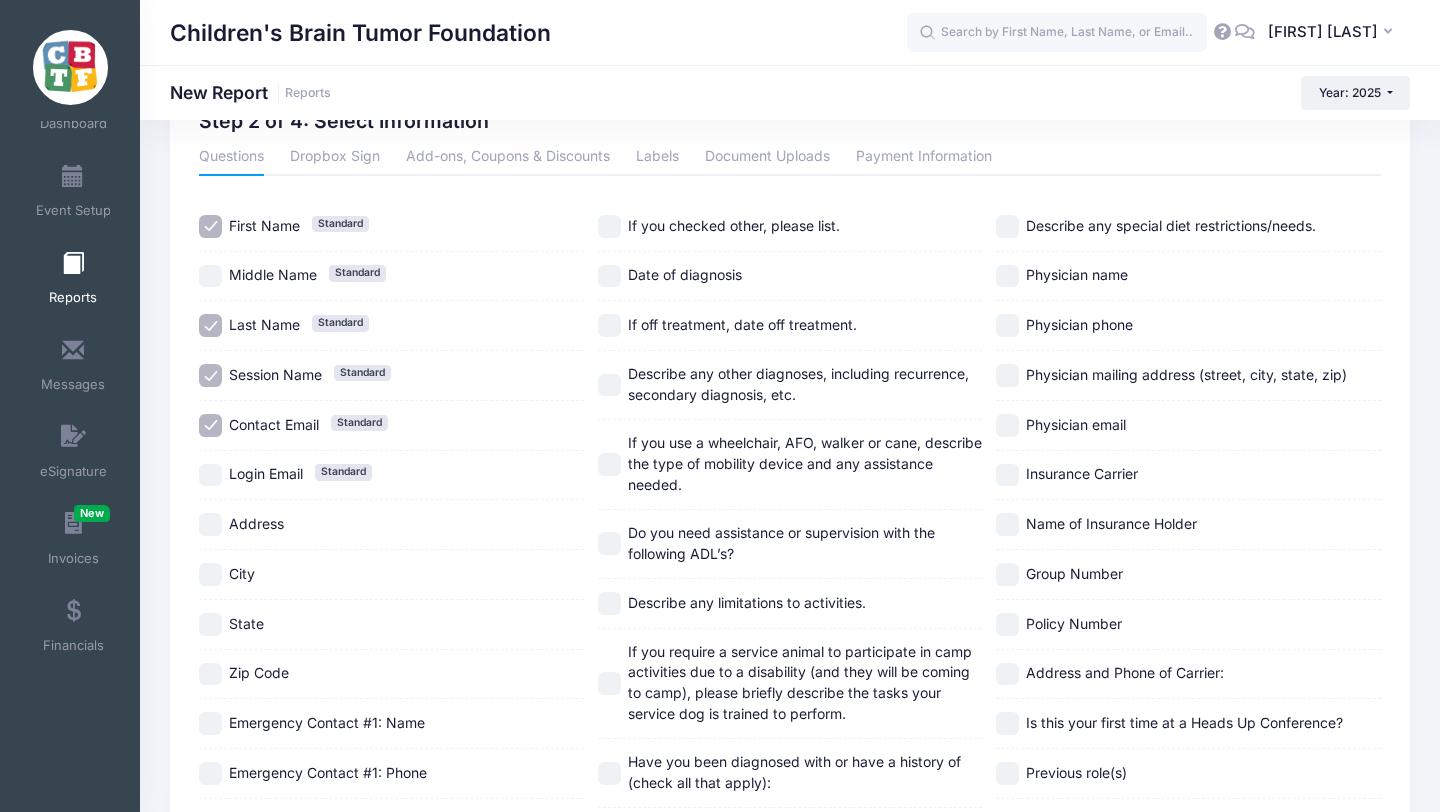 scroll, scrollTop: 86, scrollLeft: 0, axis: vertical 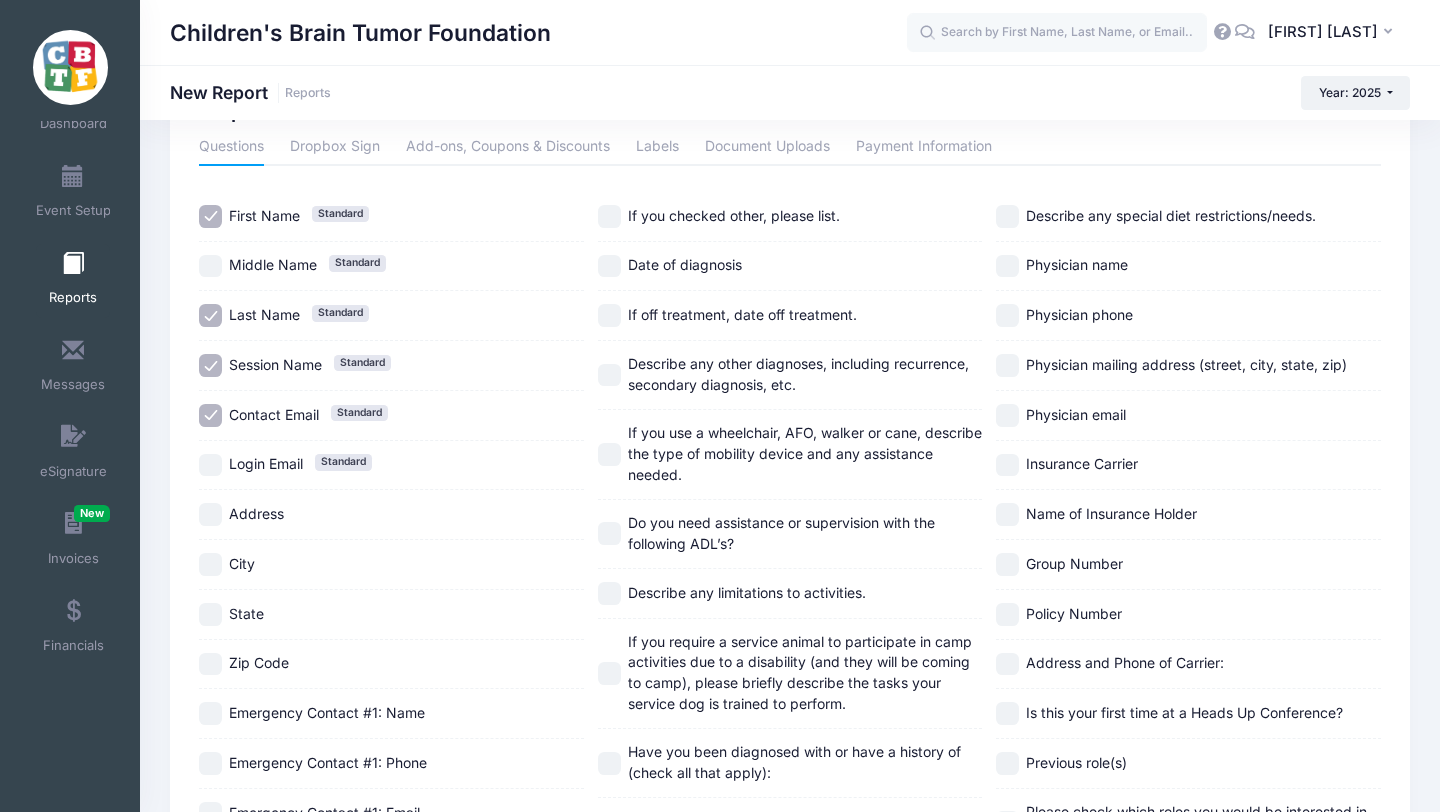 click on "Login Email Standard" at bounding box center [210, 465] 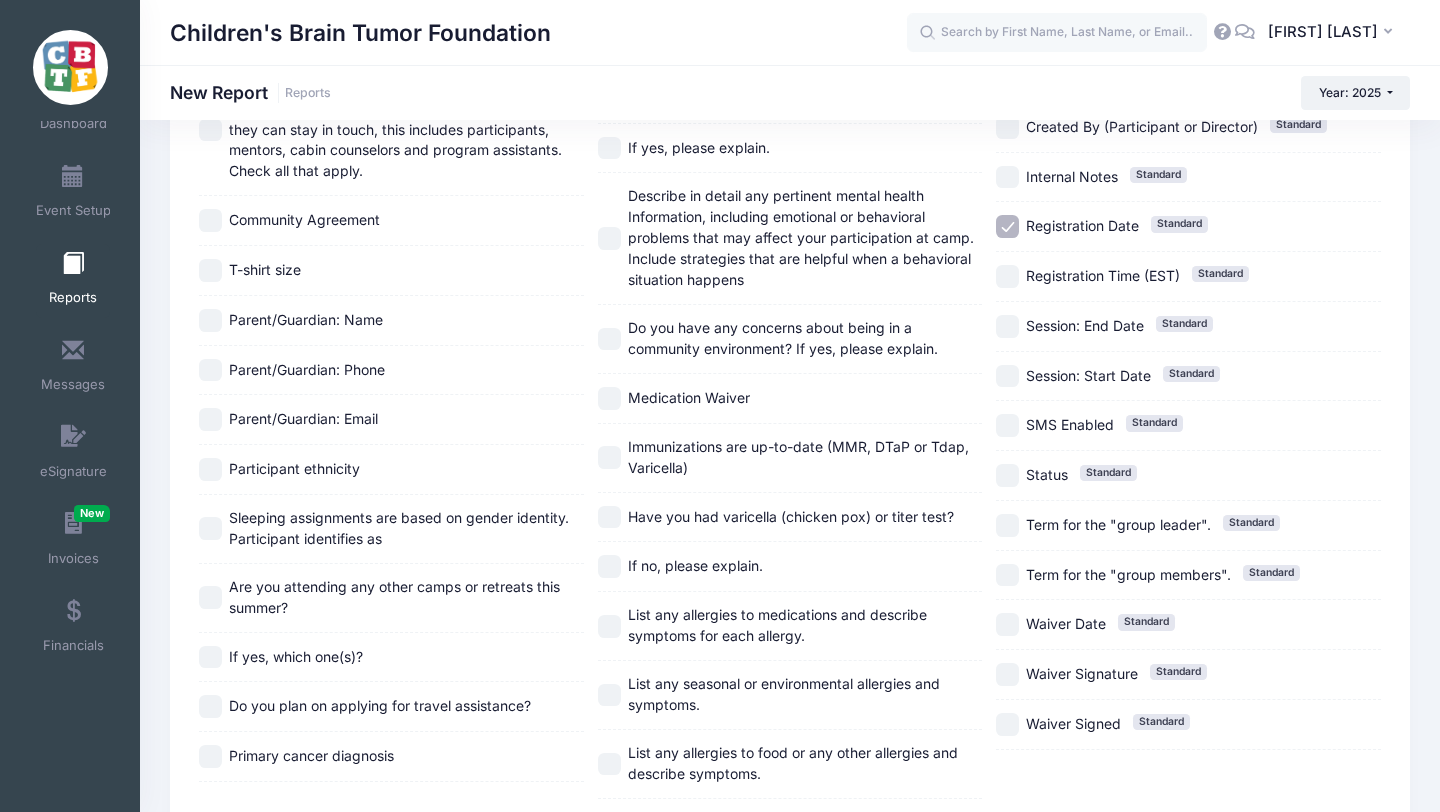 scroll, scrollTop: 1201, scrollLeft: 0, axis: vertical 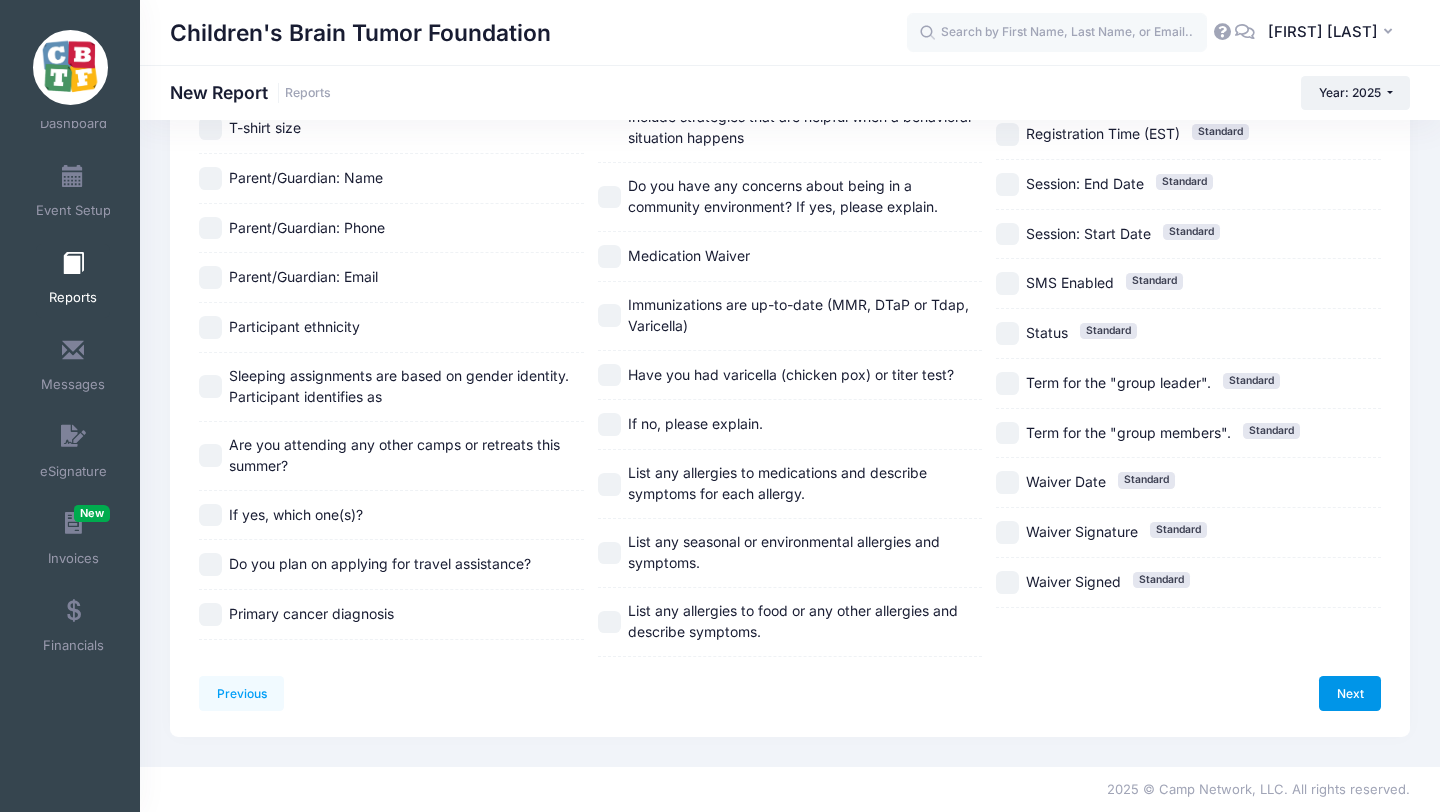click on "Next" at bounding box center (1350, 693) 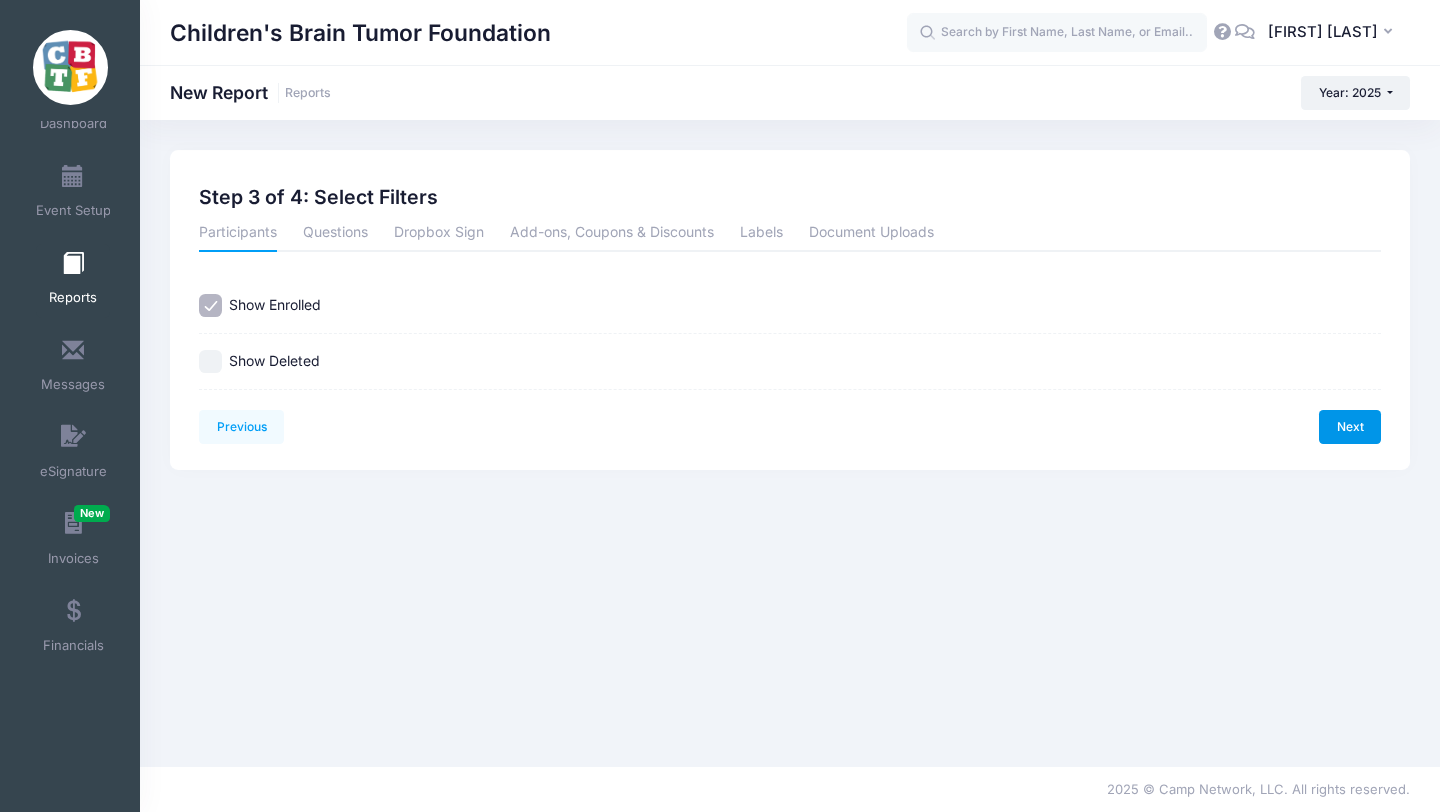 scroll, scrollTop: 0, scrollLeft: 0, axis: both 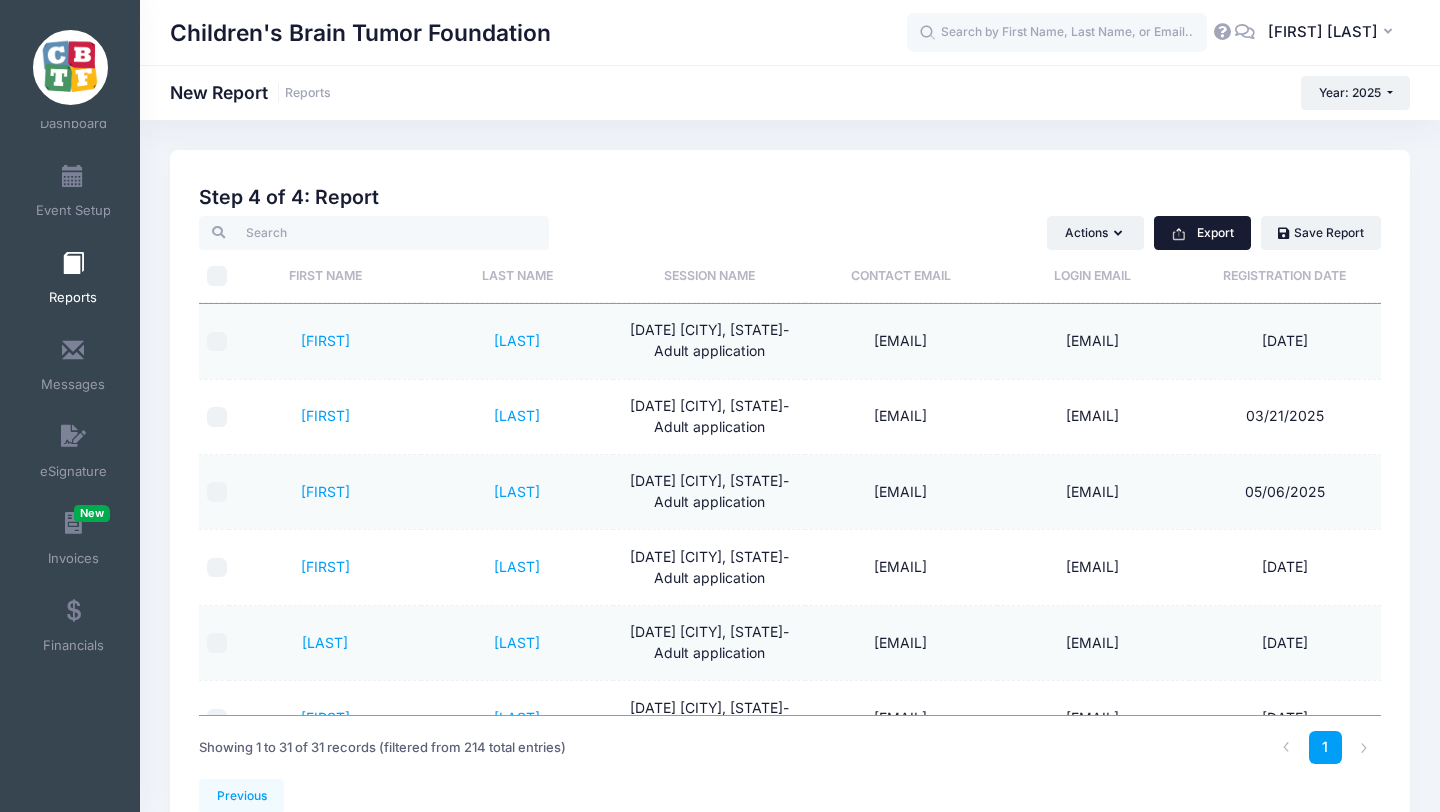 click on "Export" at bounding box center (1202, 233) 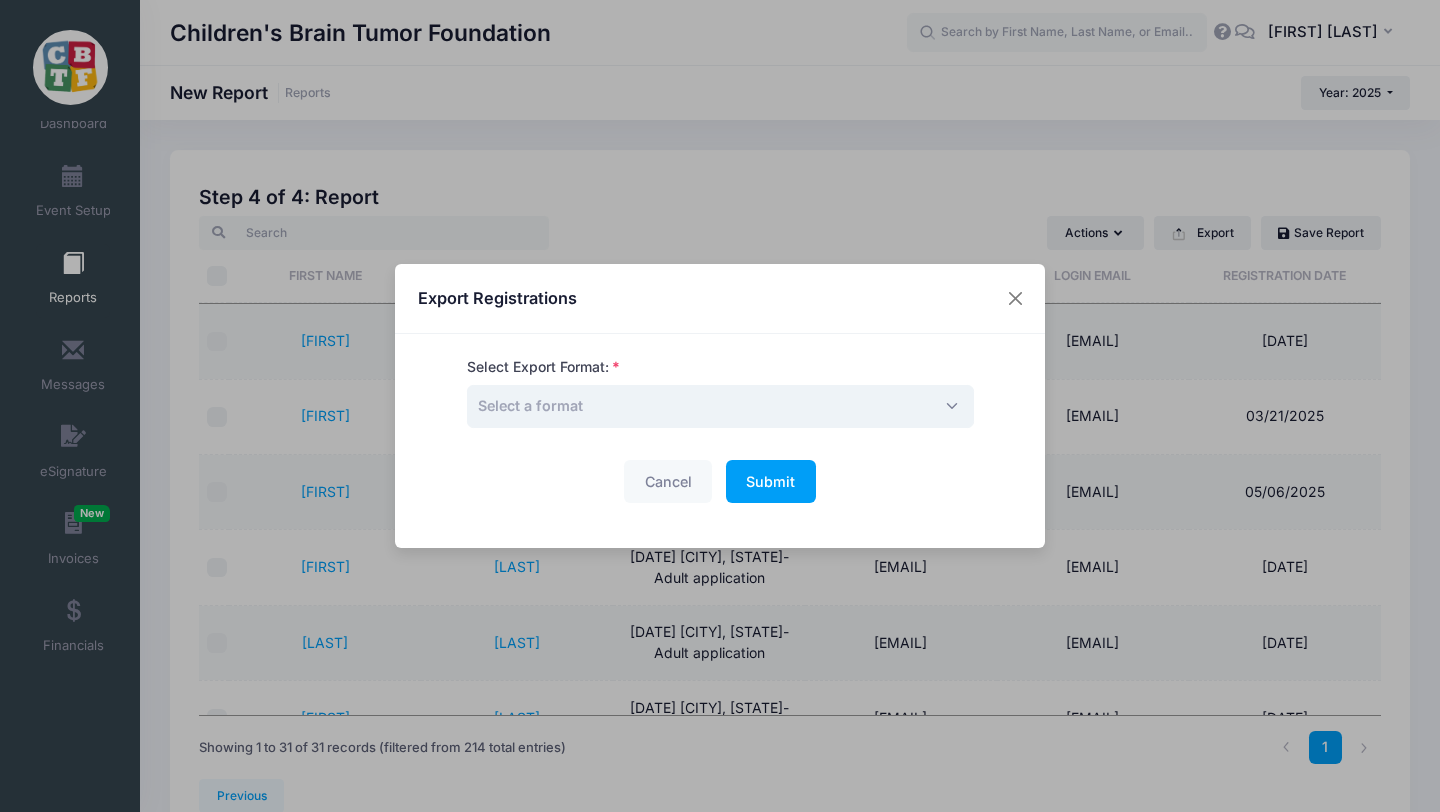 click on "Select a format" at bounding box center (720, 406) 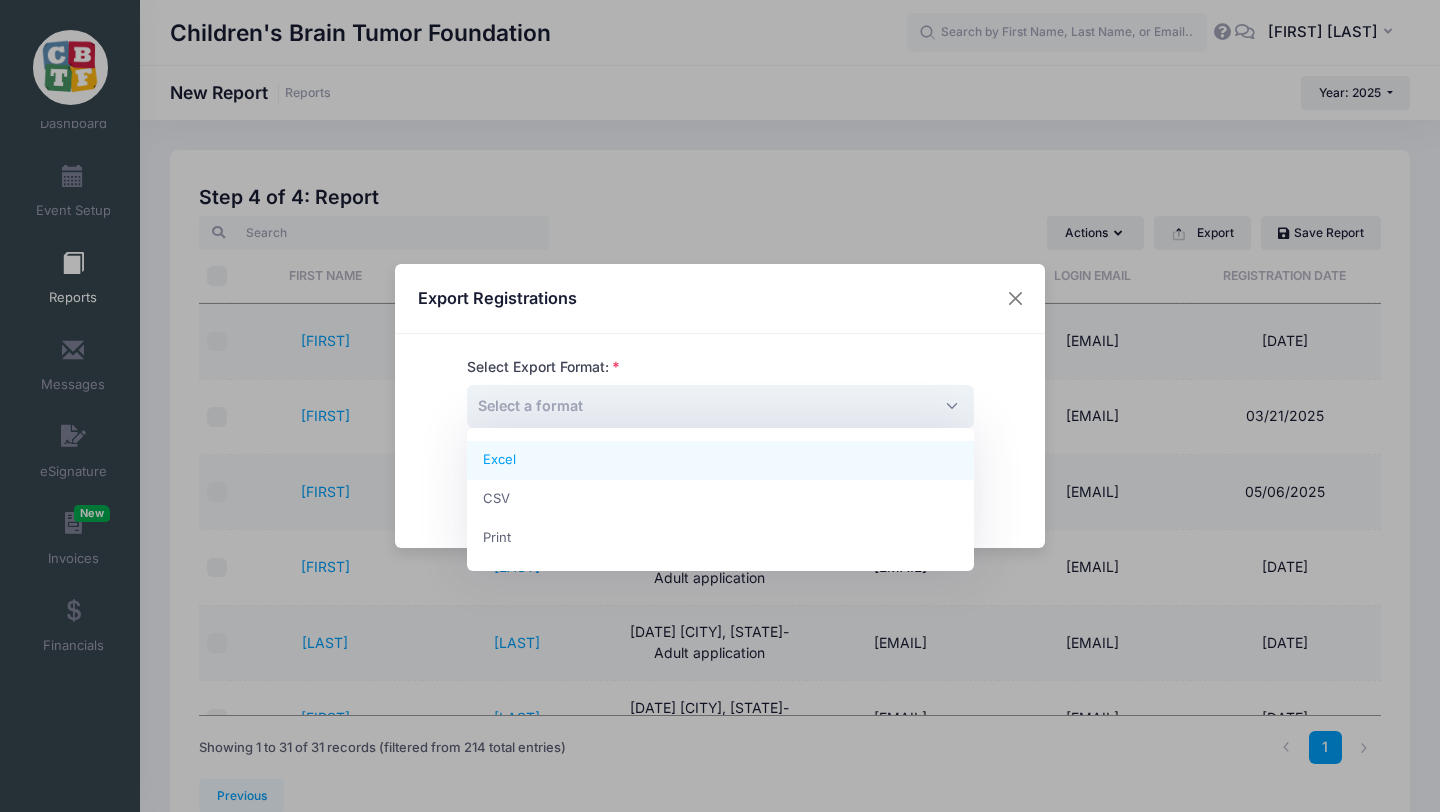 select on "excel" 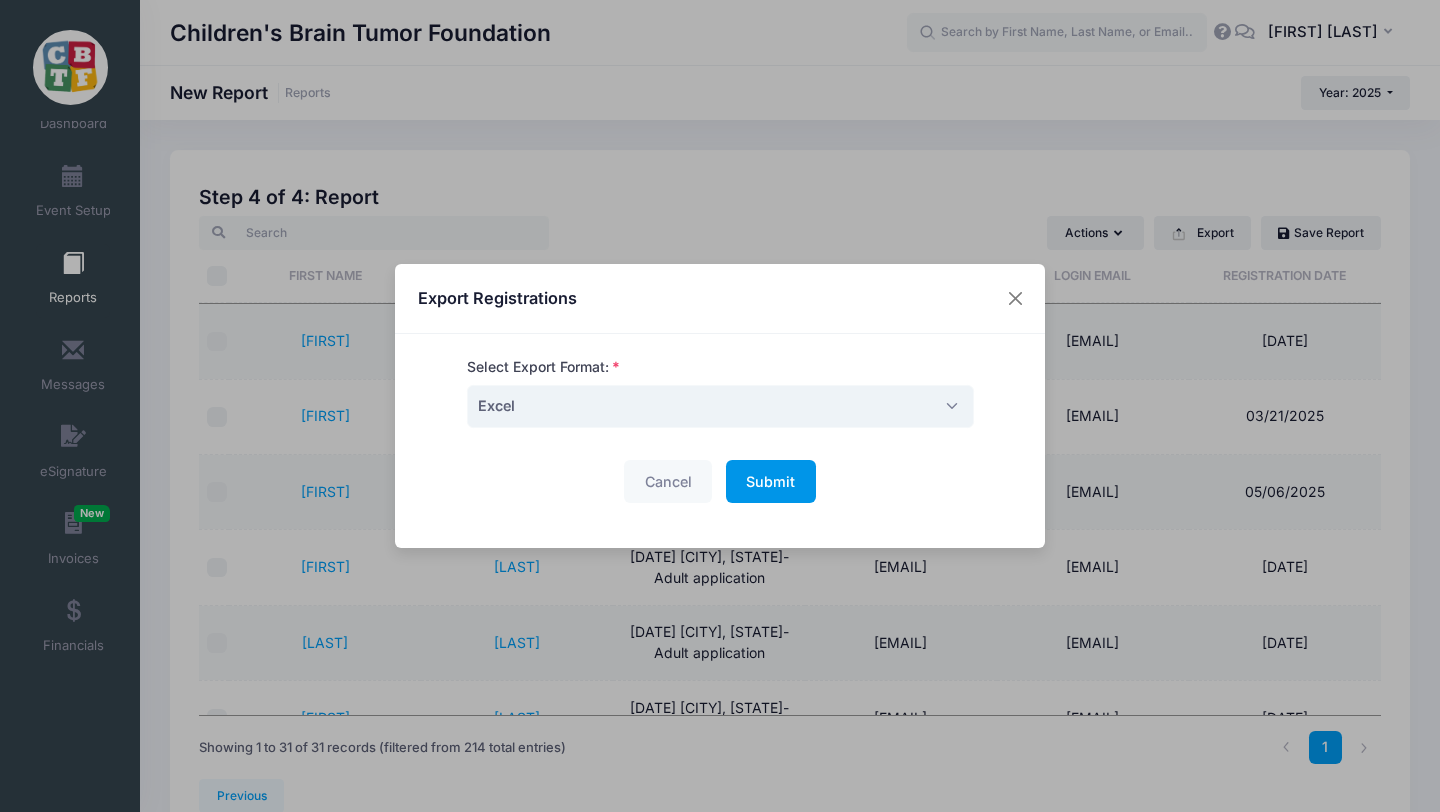 click on "Submit" at bounding box center [770, 481] 